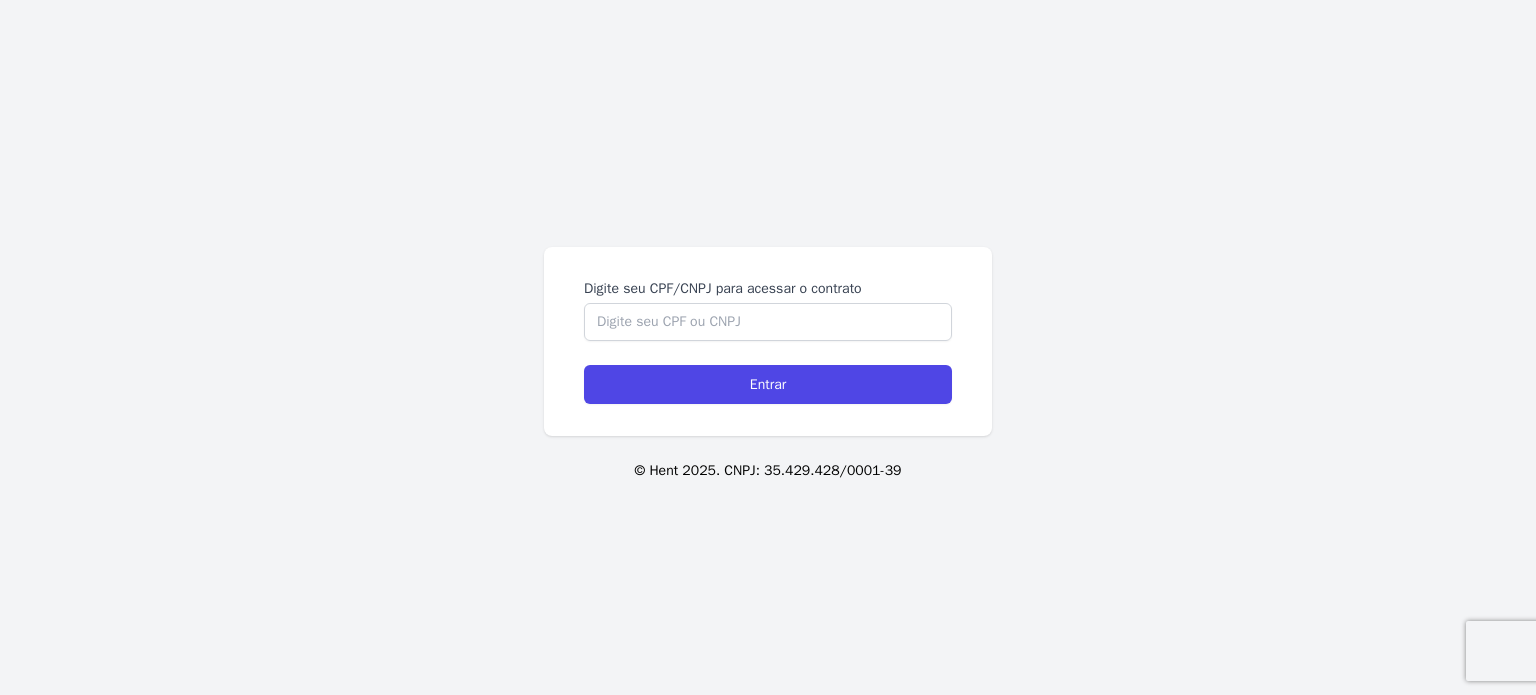 scroll, scrollTop: 0, scrollLeft: 0, axis: both 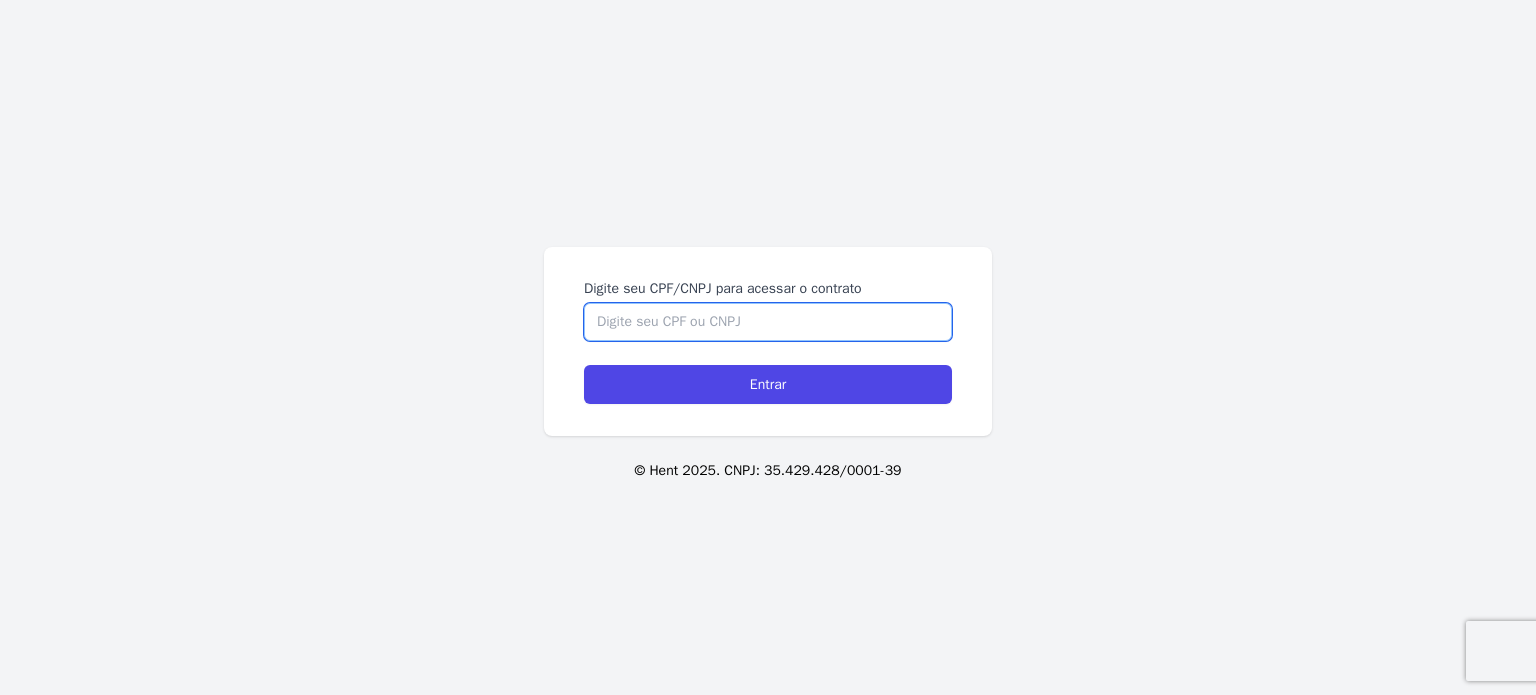 click on "Digite seu CPF/CNPJ para acessar o contrato" at bounding box center (768, 322) 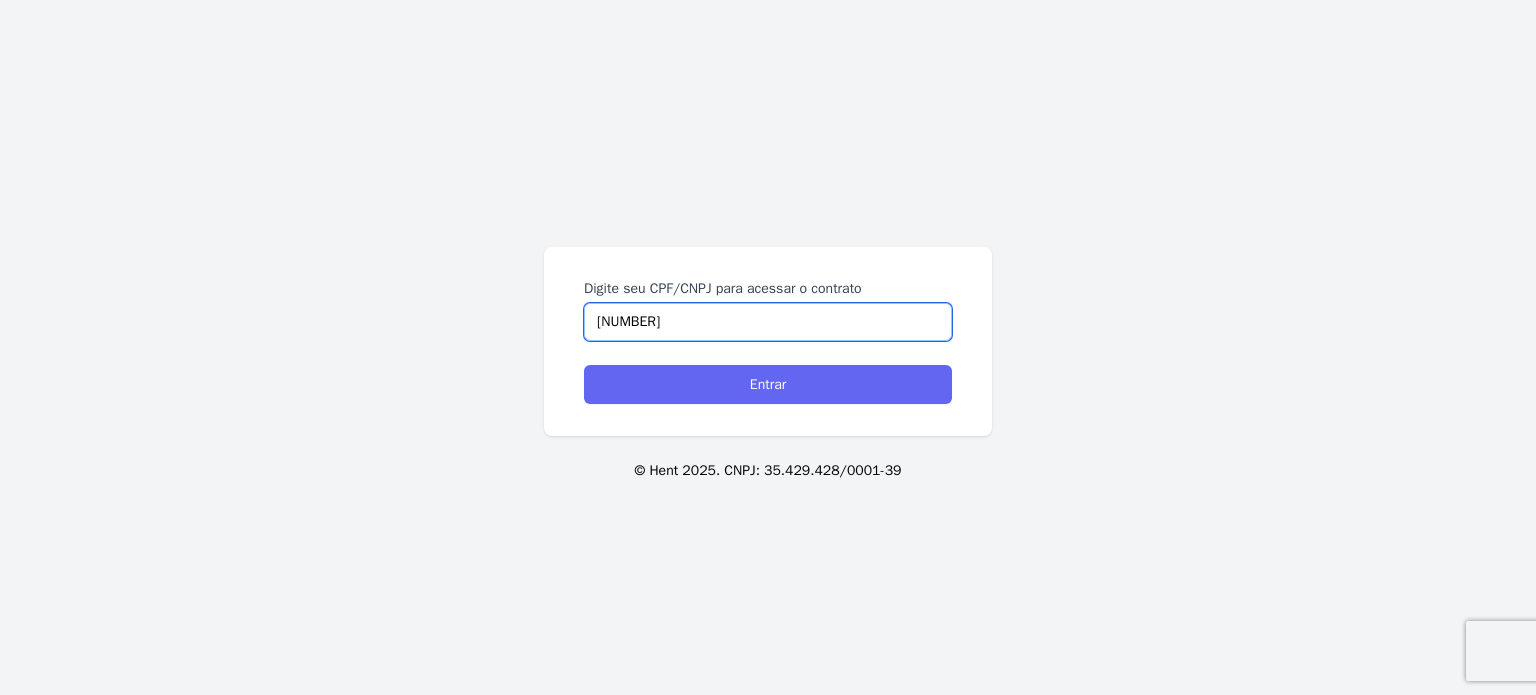 type on "[NUMBER]" 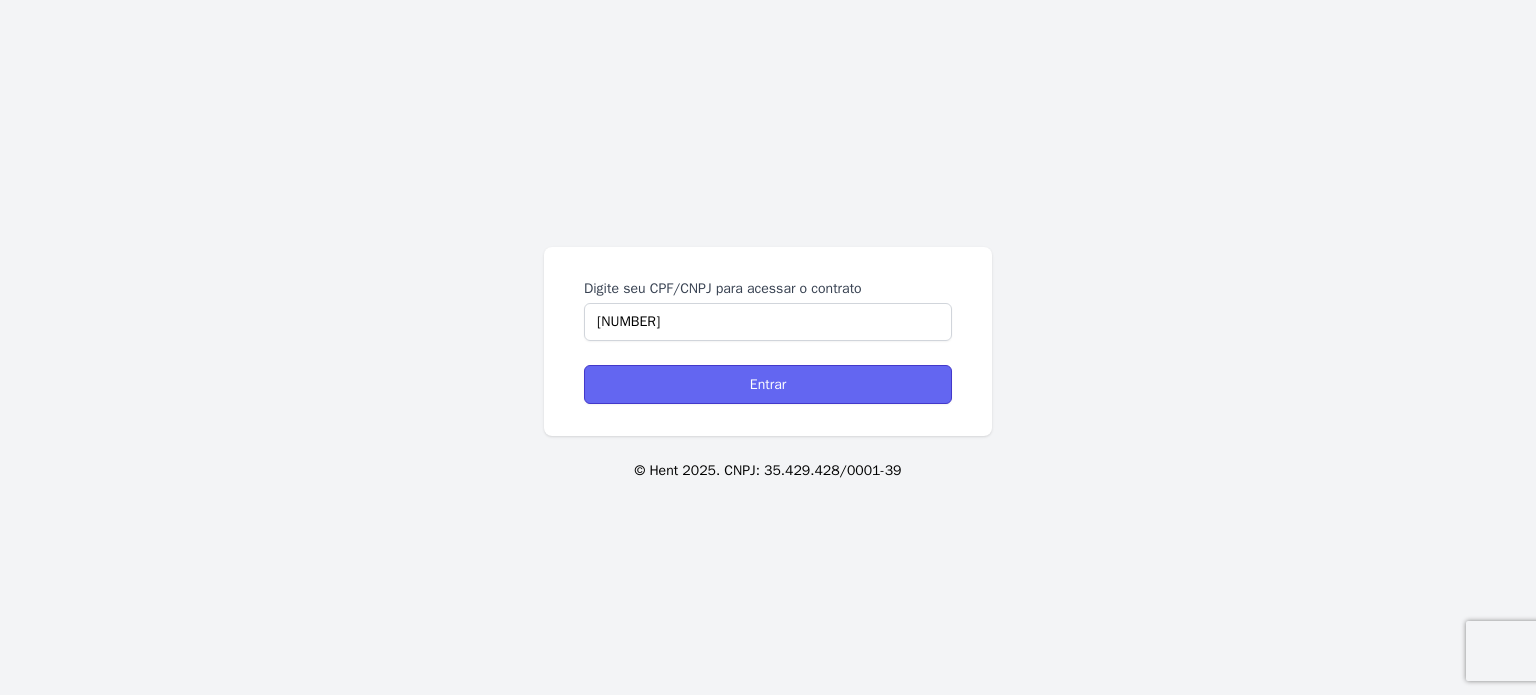click on "Entrar" at bounding box center (768, 384) 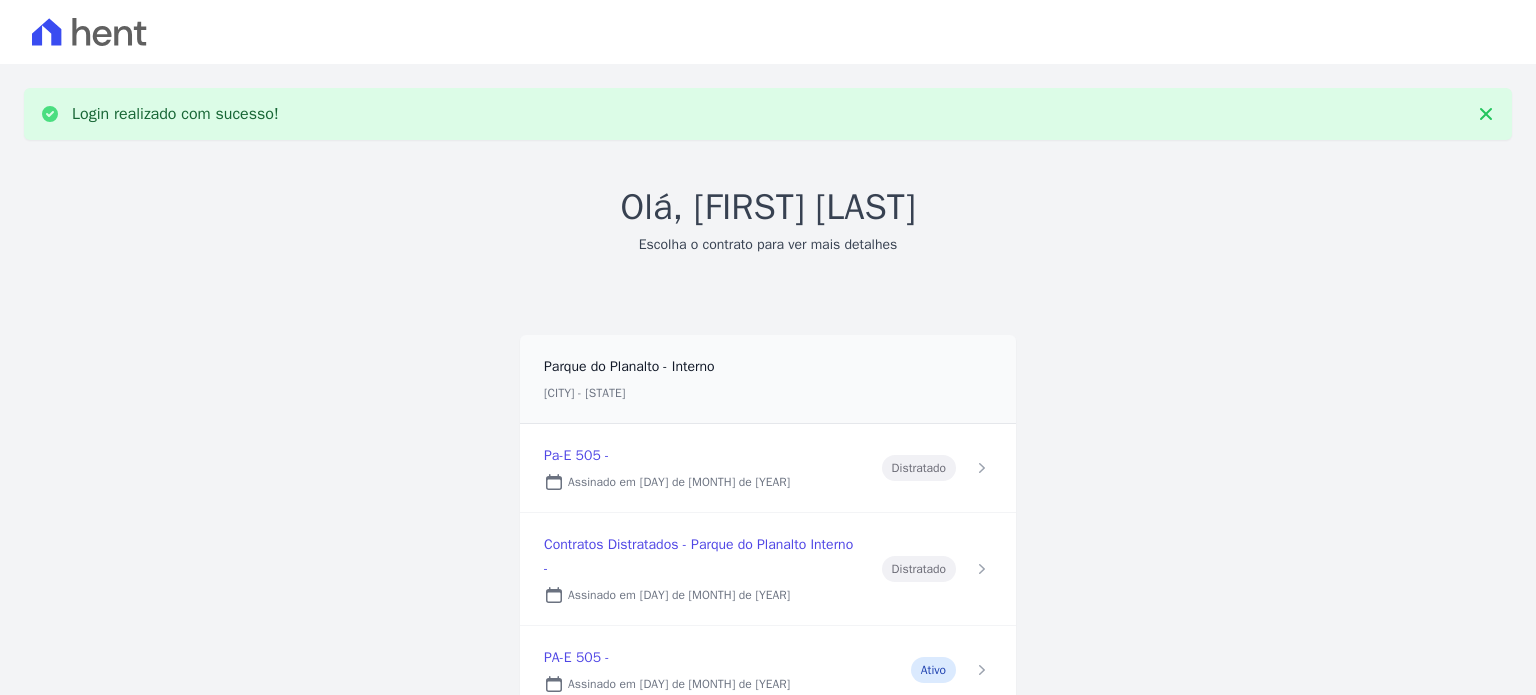 scroll, scrollTop: 0, scrollLeft: 0, axis: both 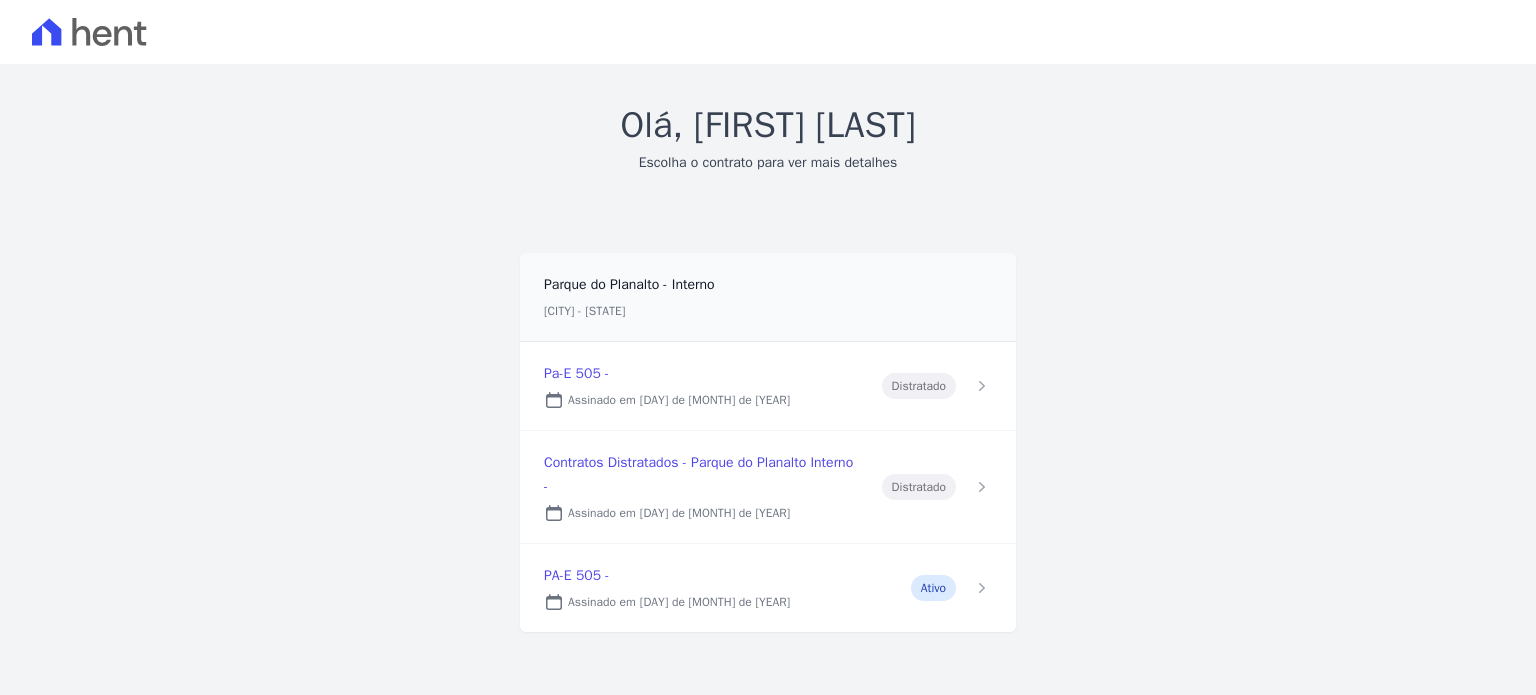 click at bounding box center (768, 386) 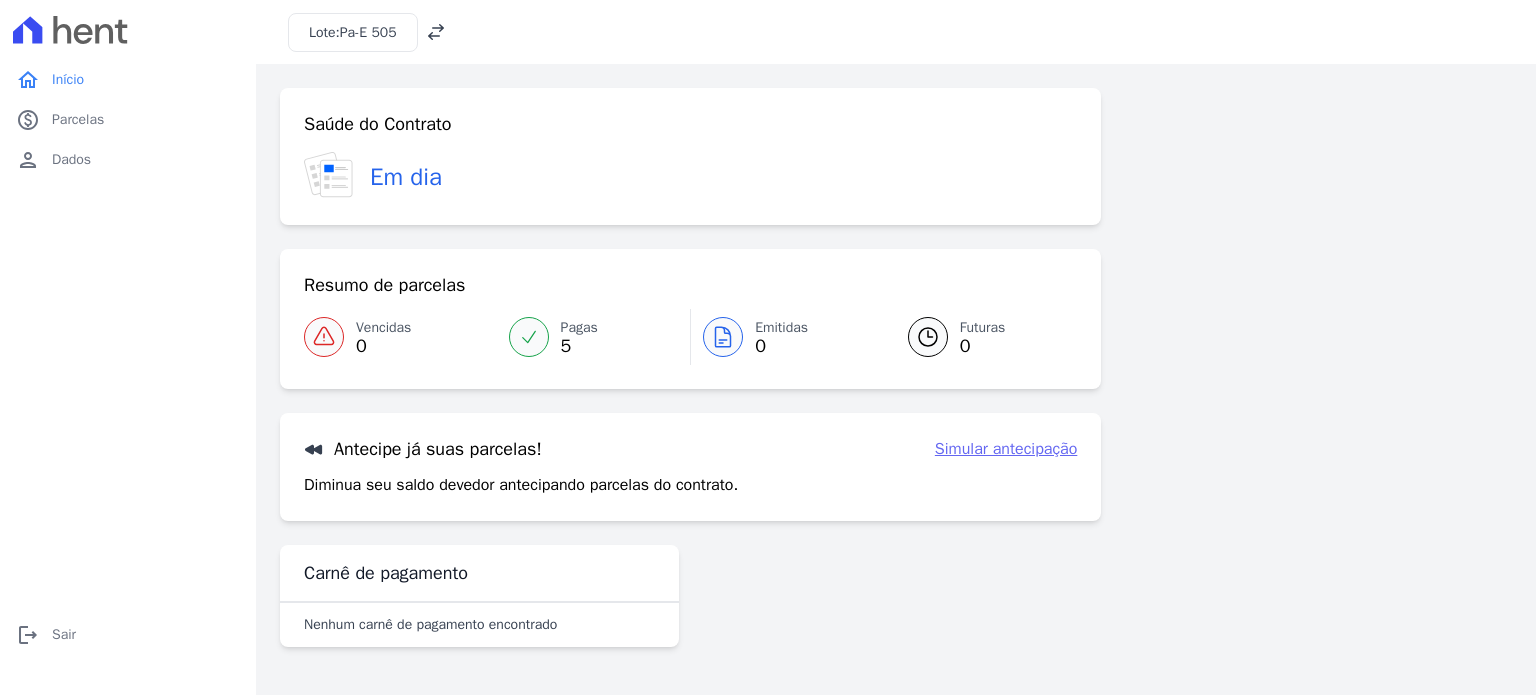 click on "Simular antecipação" at bounding box center (1006, 449) 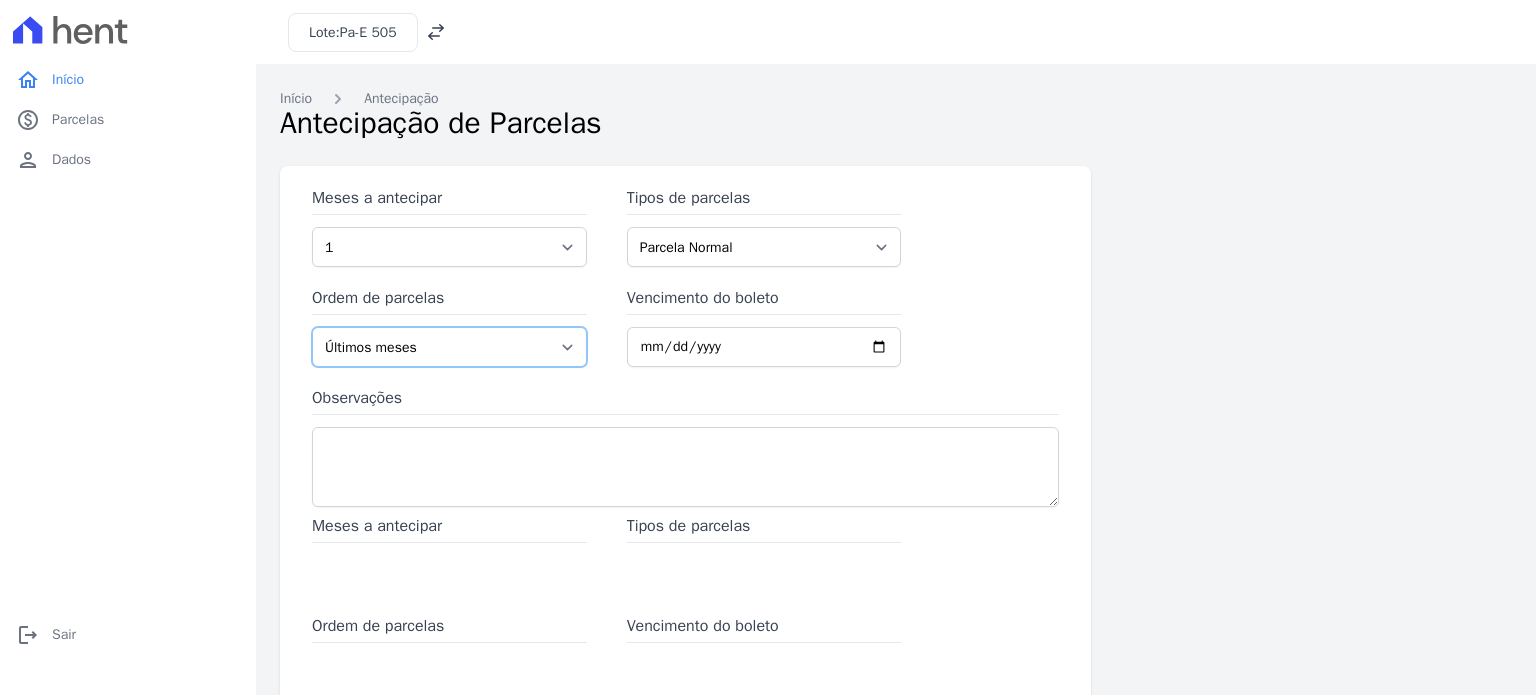 click on "Últimos meses
Primeiros meses" at bounding box center [449, 347] 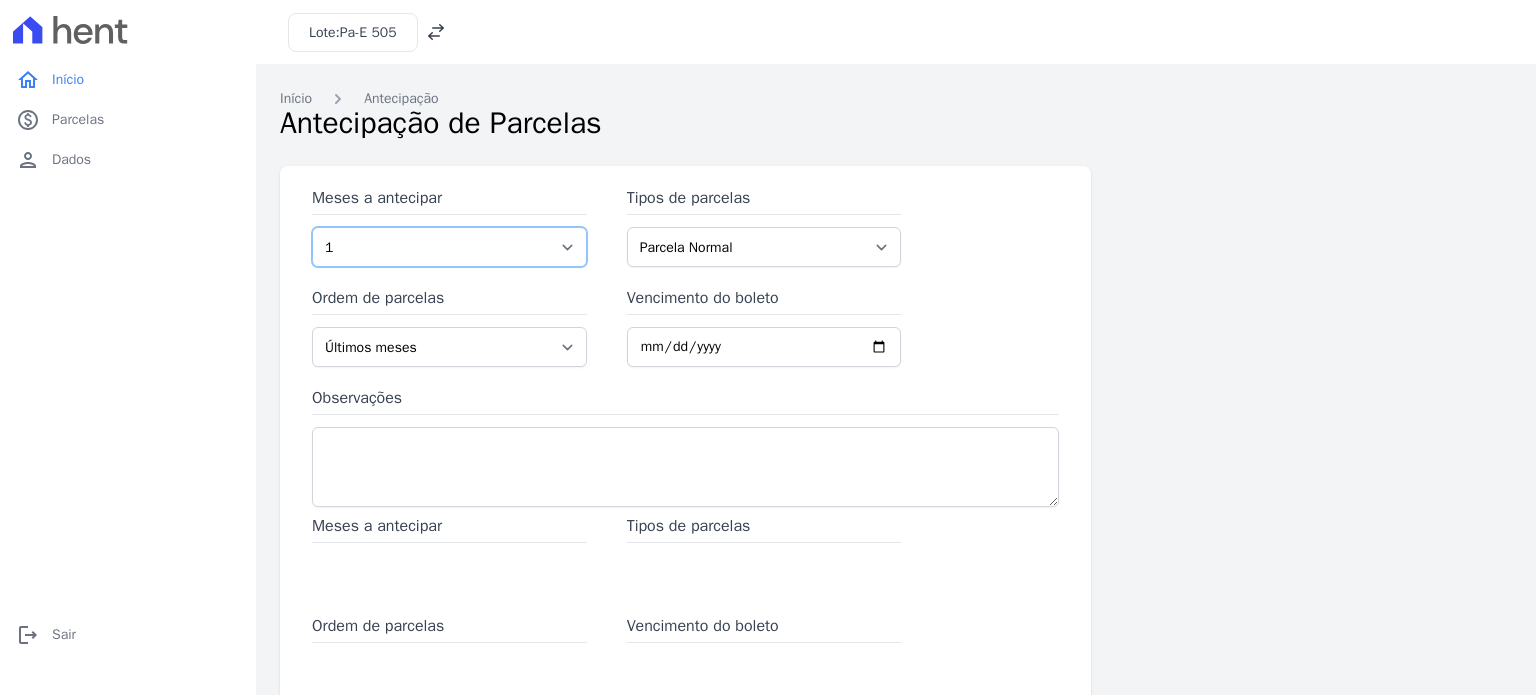 click on "1
2
3
4
5
6
7
8
9
10
11
12
13
14
15
16
17
18
19
20
21
22
23
24
25
26
27
28
29
30
31
32
33
34
35
36
37
38
39
40
41
42
43
44
45
46
47
48
49
50
51
52
53
54
55
56
57
58
59
60
61
62
63
64
65
66
67
68
69
70
71" at bounding box center (449, 247) 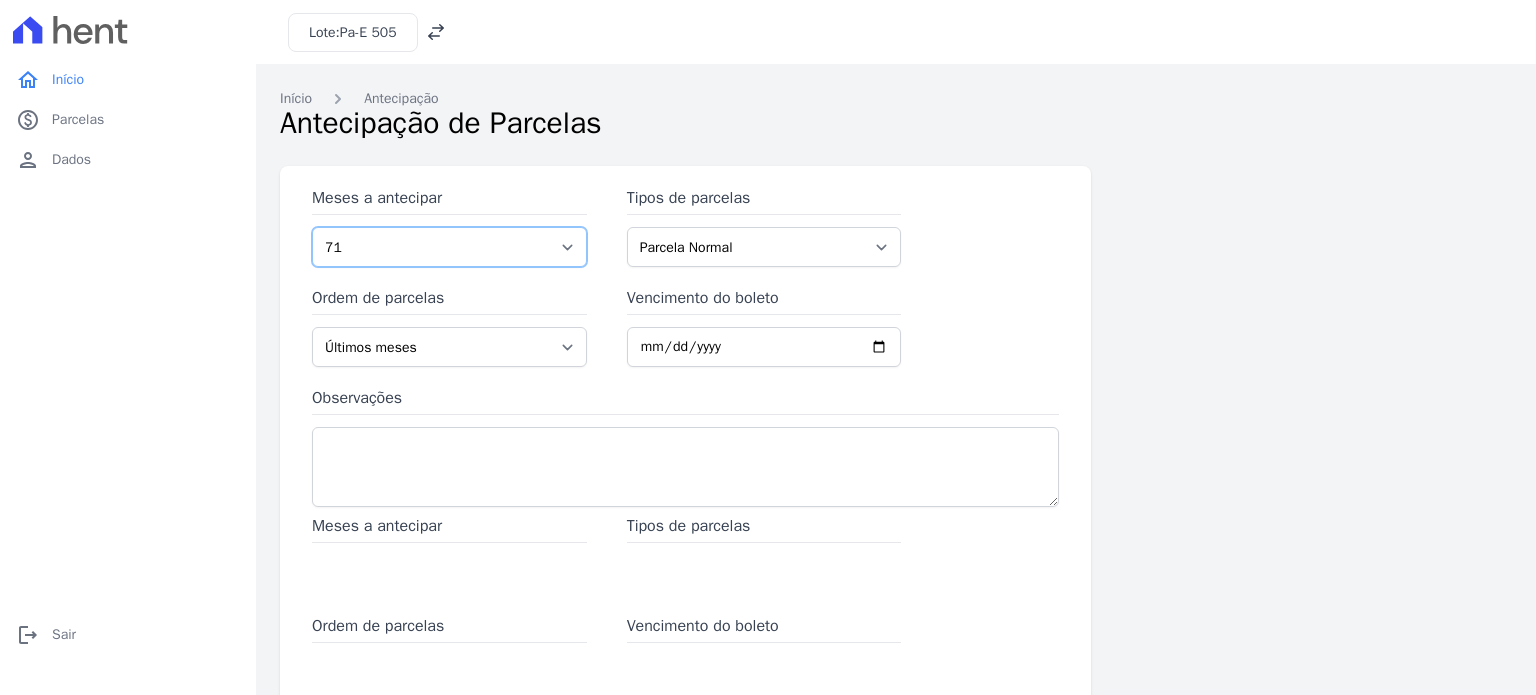 click on "1
2
3
4
5
6
7
8
9
10
11
12
13
14
15
16
17
18
19
20
21
22
23
24
25
26
27
28
29
30
31
32
33
34
35
36
37
38
39
40
41
42
43
44
45
46
47
48
49
50
51
52
53
54
55
56
57
58
59
60
61
62
63
64
65
66
67
68
69
70
71" at bounding box center (449, 247) 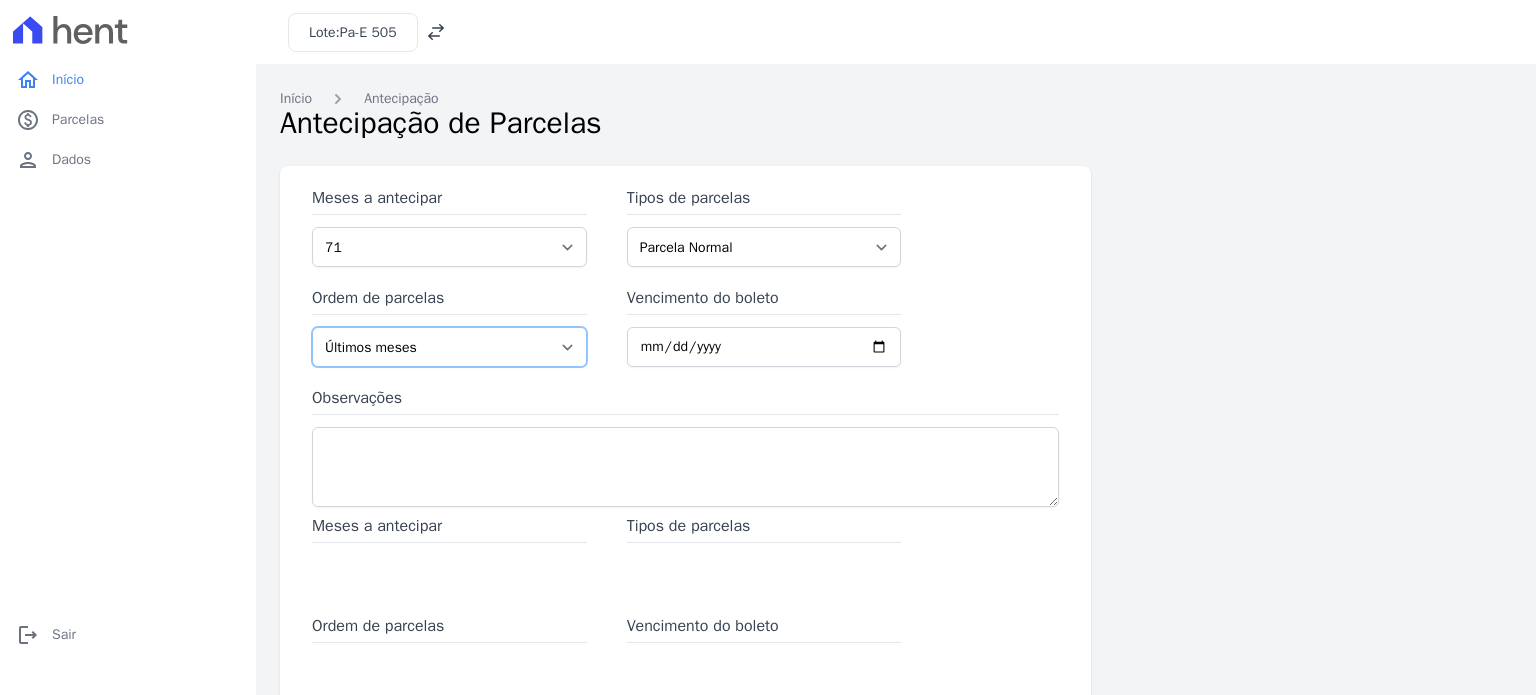 click on "Últimos meses
Primeiros meses" at bounding box center (449, 347) 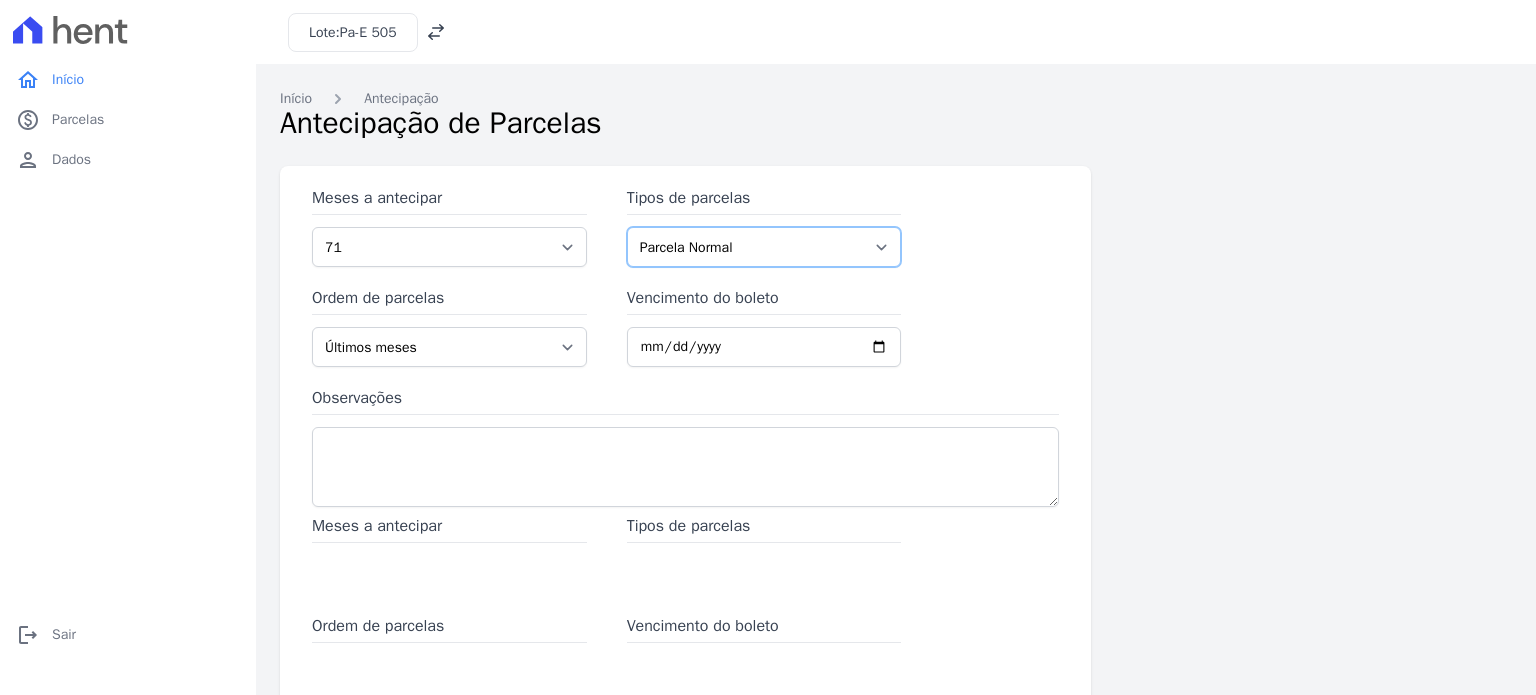 click on "Parcela Normal
Taxas
Intercalada
Sinal" at bounding box center (764, 247) 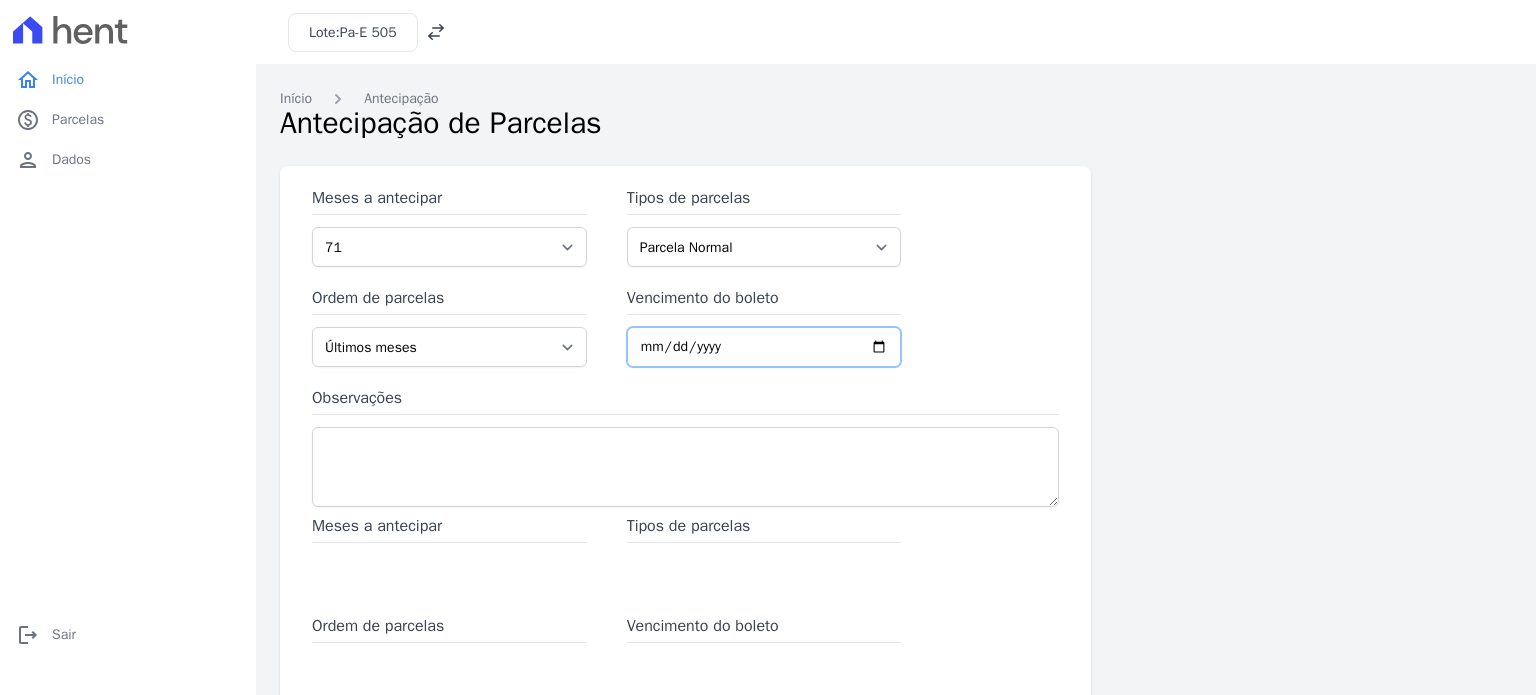click on "Vencimento do boleto" at bounding box center [764, 347] 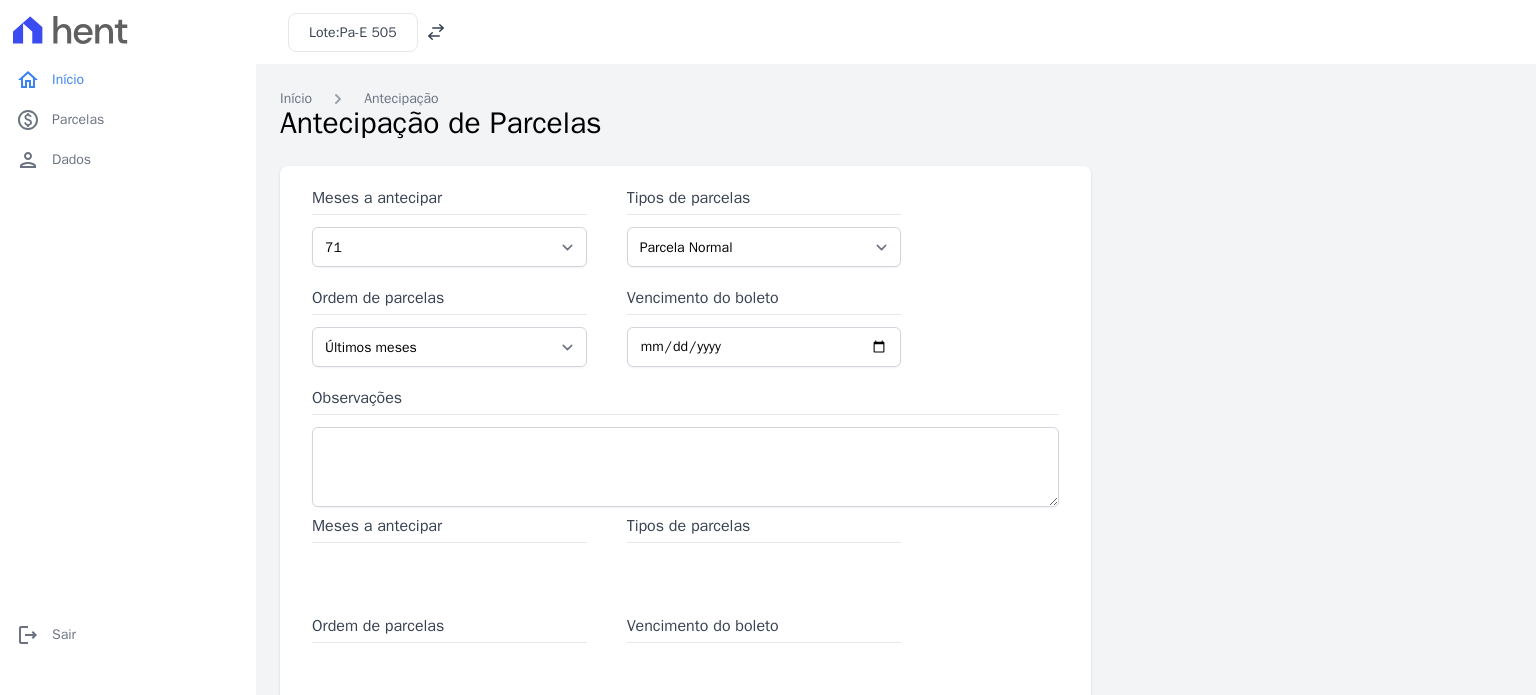click on "Meses a antecipar
1
2
3
4
5
6
7
8
9
10
11
12
13
14
15
16
17
18
19
20
21
22
23
24
25
26
27
28
29
30
31
32
33
34
35
36
37
38
39
40
41
42
43
44
45
46
47
48
49
50
51
52
53
54
55
56
57
58
59
60
61
62
63
64
65
66
67
68
69
70
71
Tipos de parcelas
Parcela Normal
Taxas
Intercalada
Sinal
Ordem de parcelas
Últimos meses
Primeiros meses
Vencimento do boleto
Observações
Meses a antecipar
Tipos de parcelas
Ordem de parcelas
Vencimento do boleto
Observações
Concluir
1
de 2" at bounding box center (896, 546) 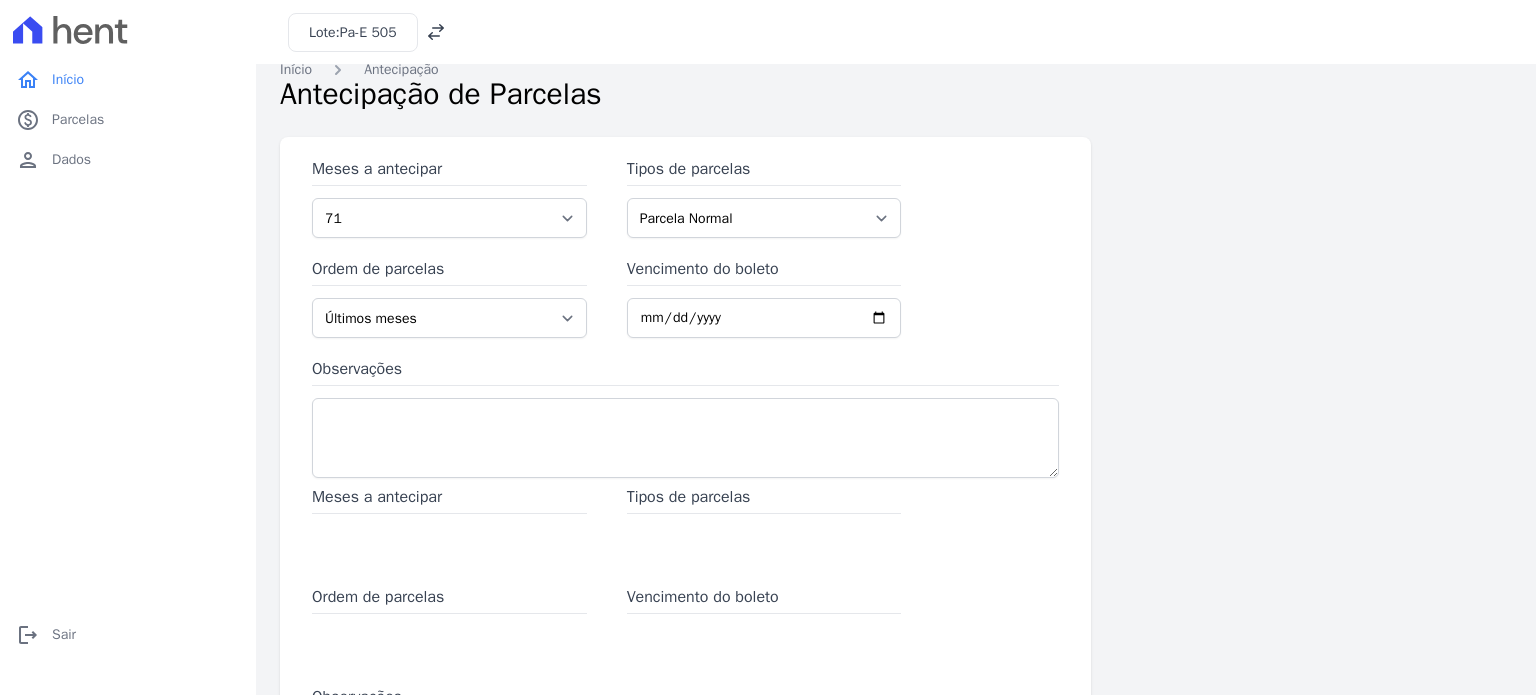 scroll, scrollTop: 0, scrollLeft: 0, axis: both 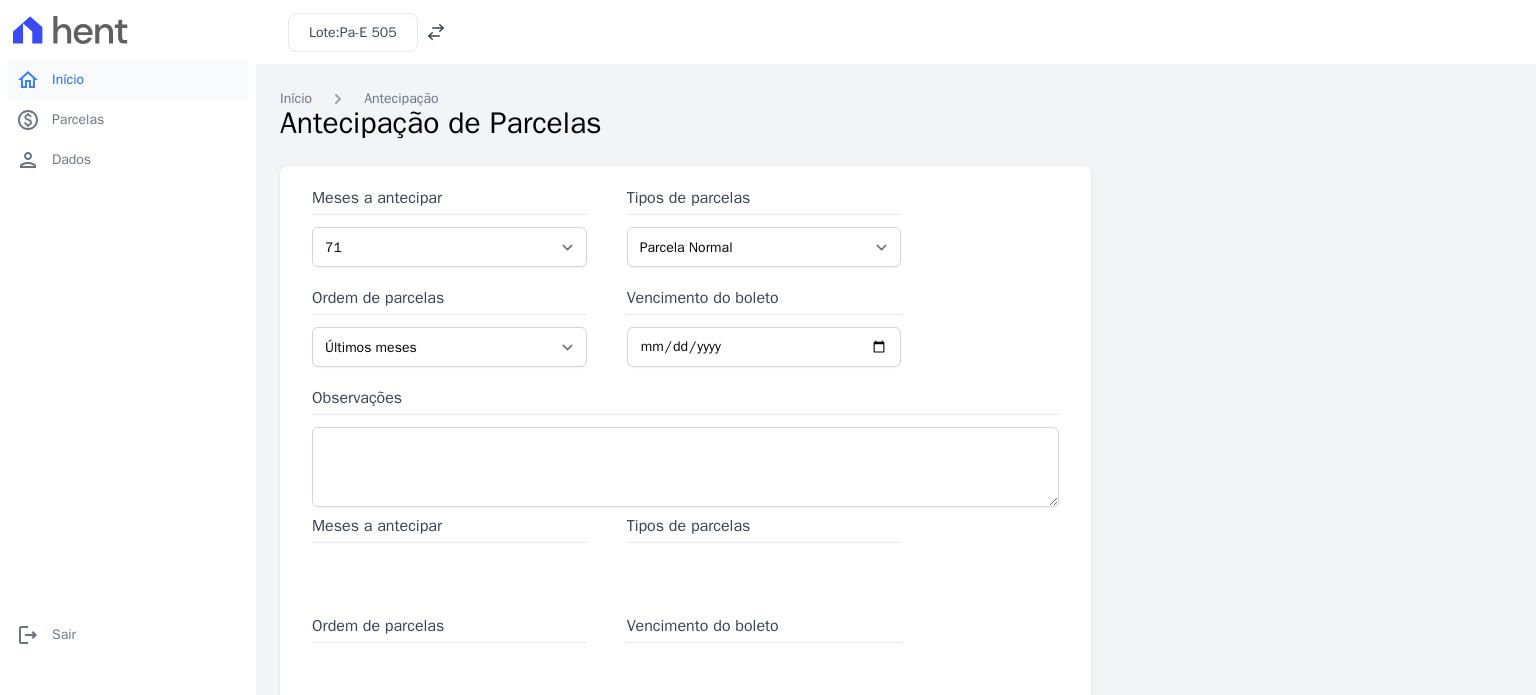 click on "Início" at bounding box center [68, 80] 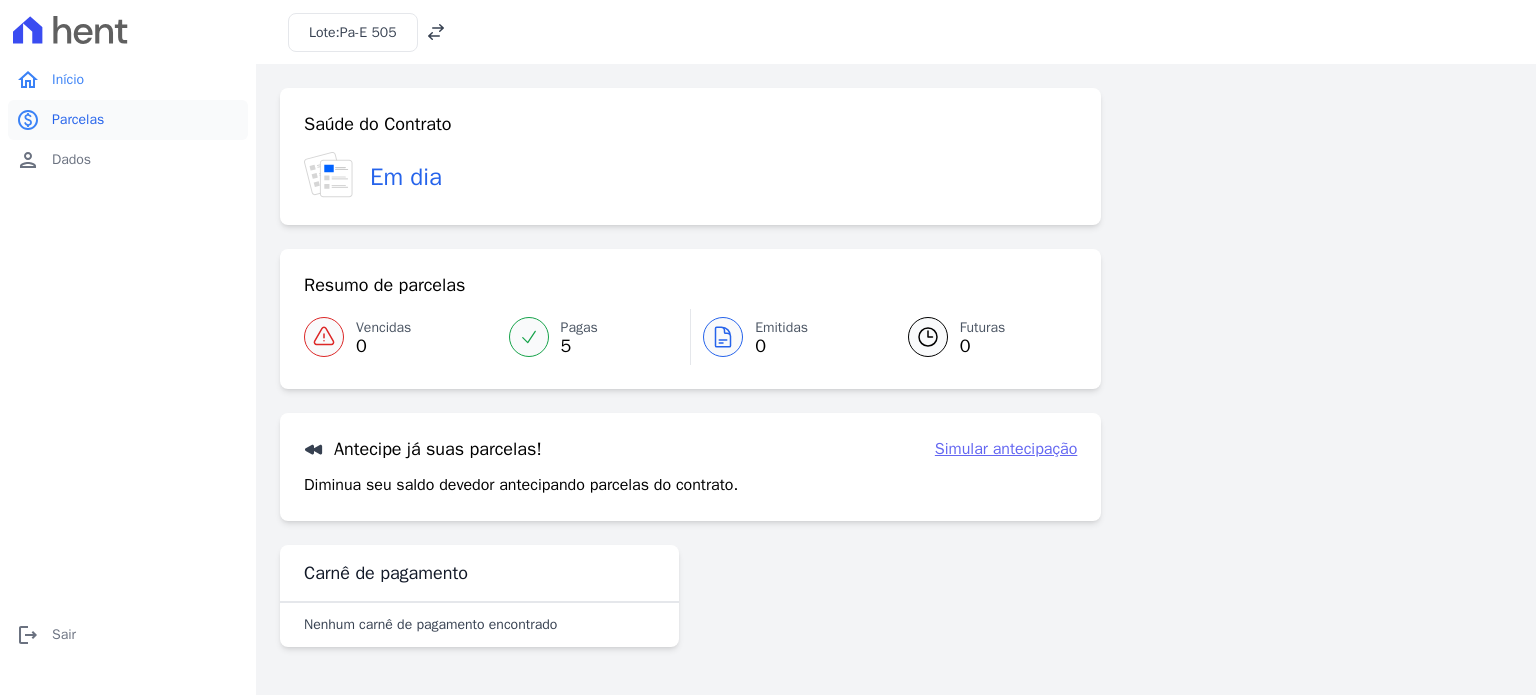click on "Parcelas" at bounding box center [78, 120] 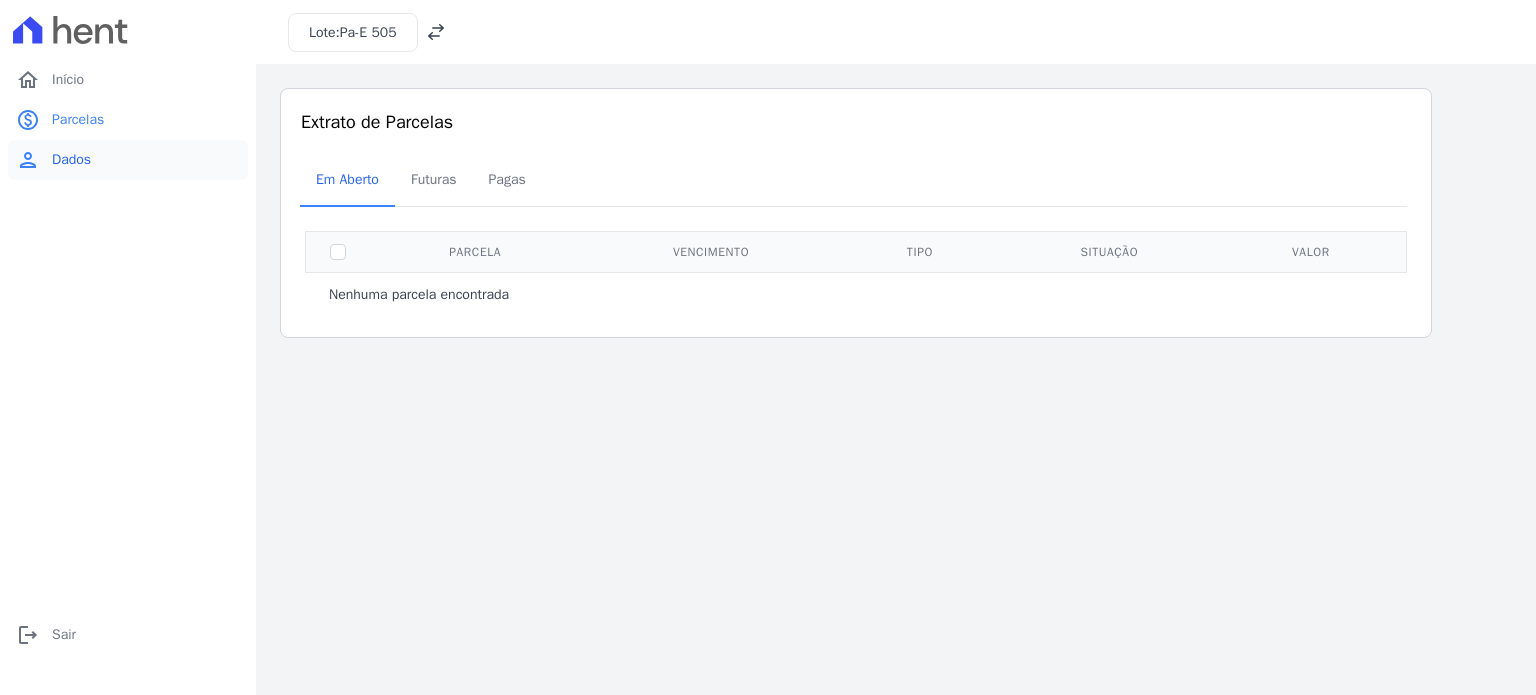 click on "Dados" at bounding box center (71, 160) 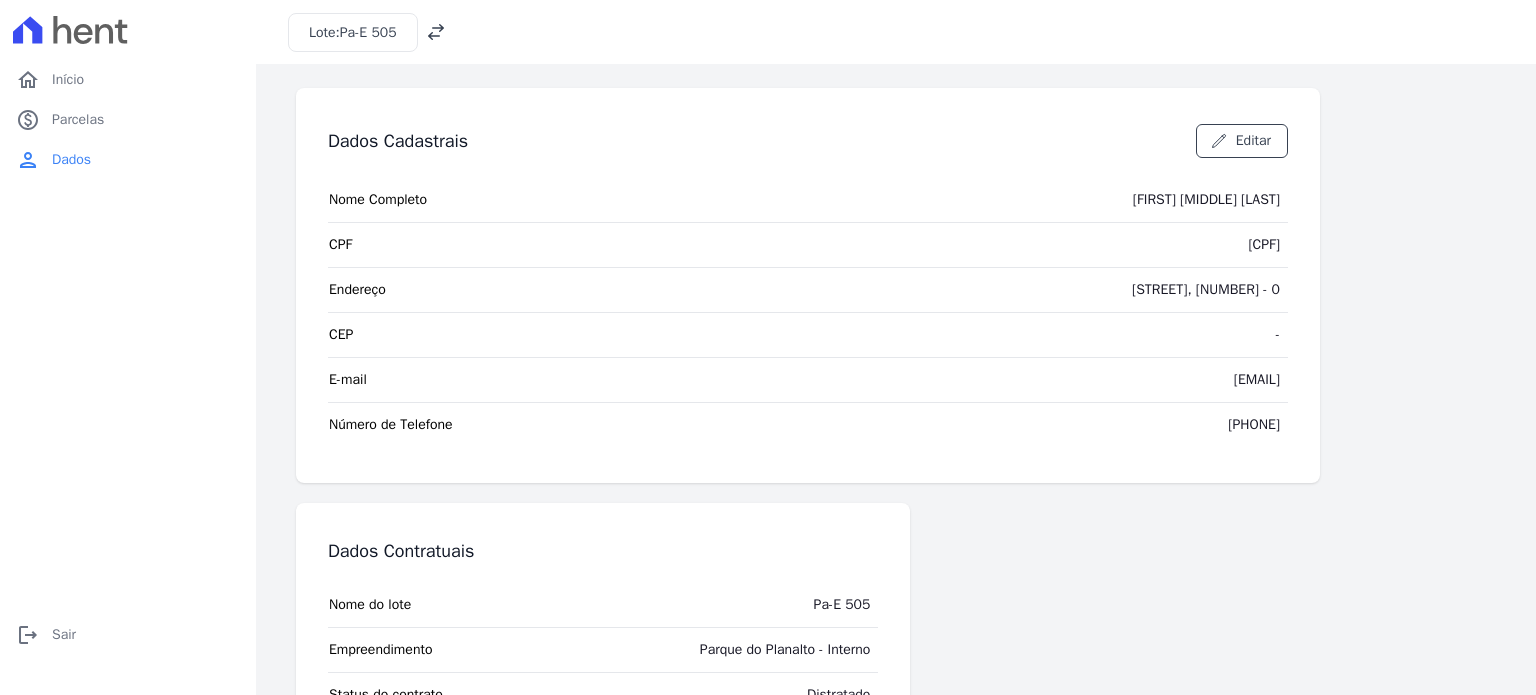 click on "[STREET], [NUMBER] - 0" at bounding box center (1206, 290) 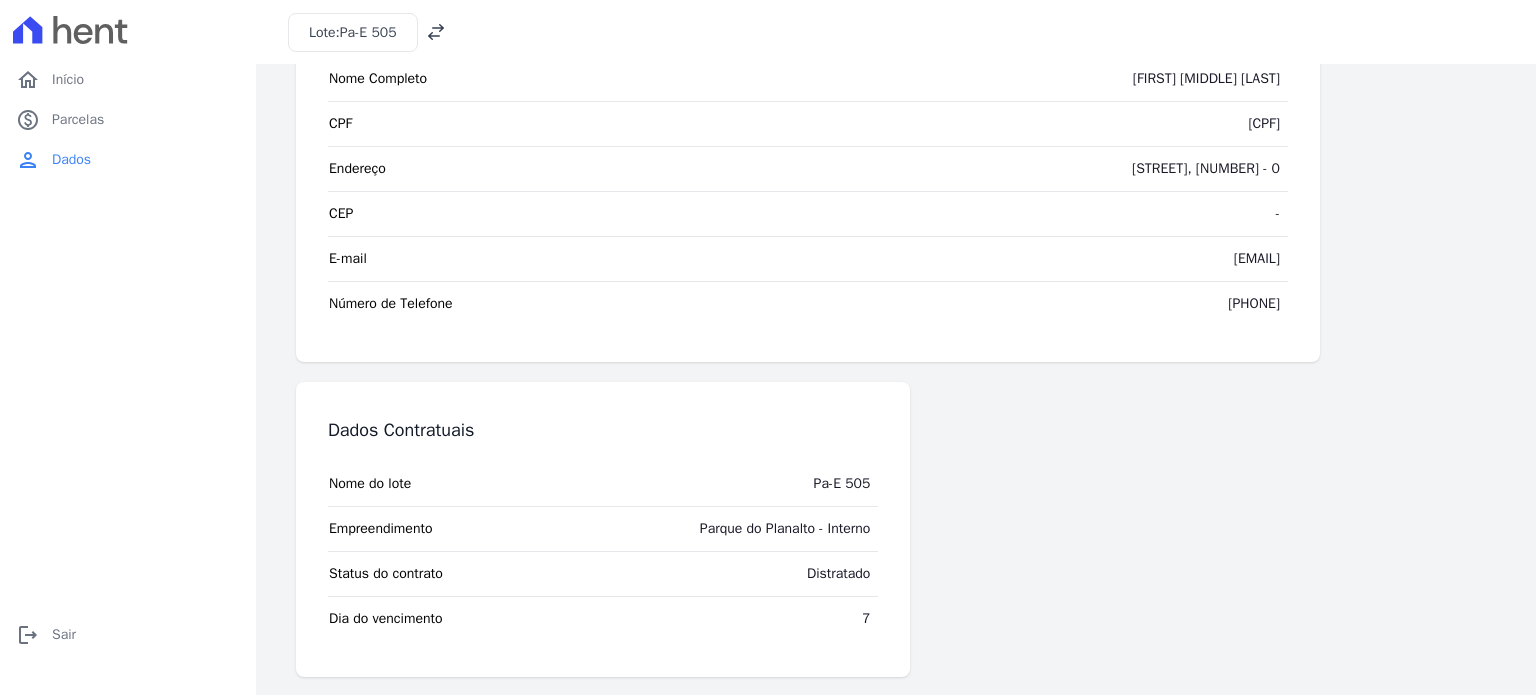 scroll, scrollTop: 124, scrollLeft: 0, axis: vertical 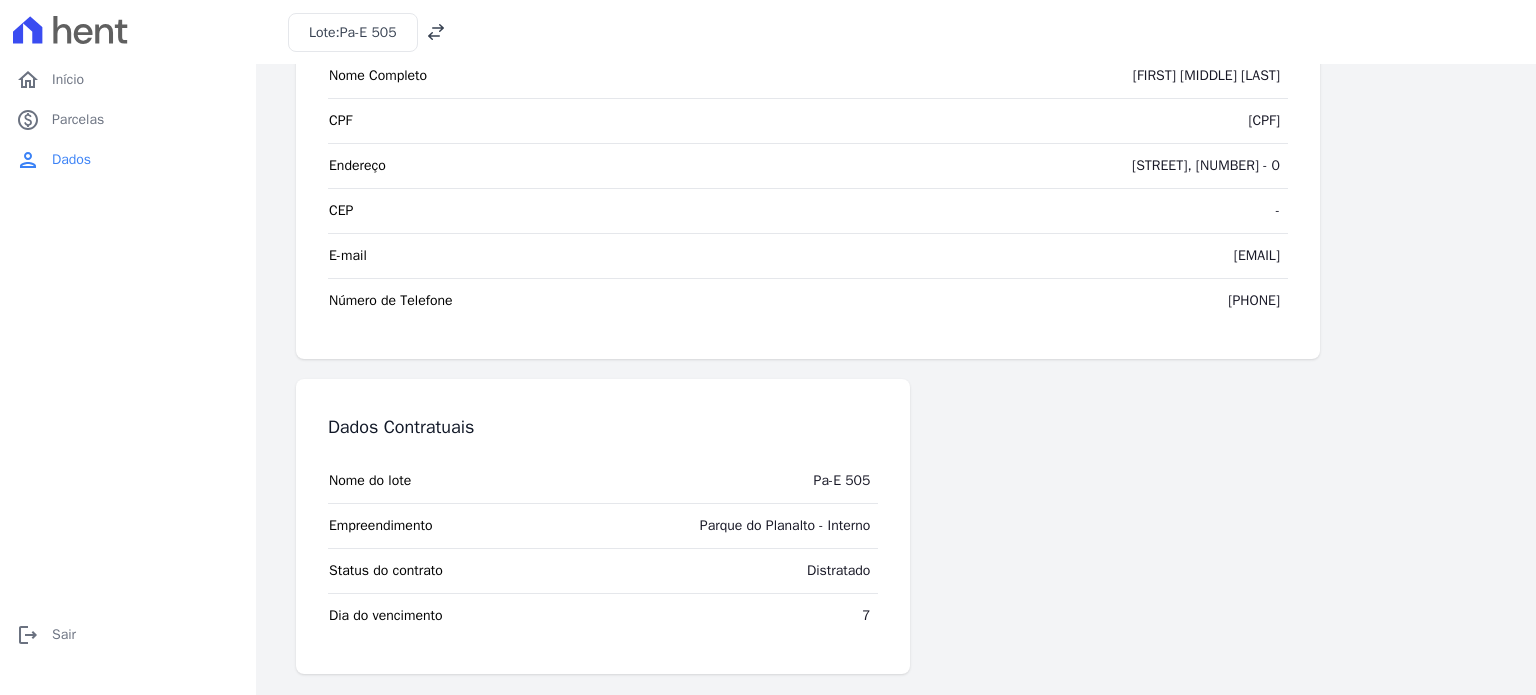 click on "7" at bounding box center [866, 616] 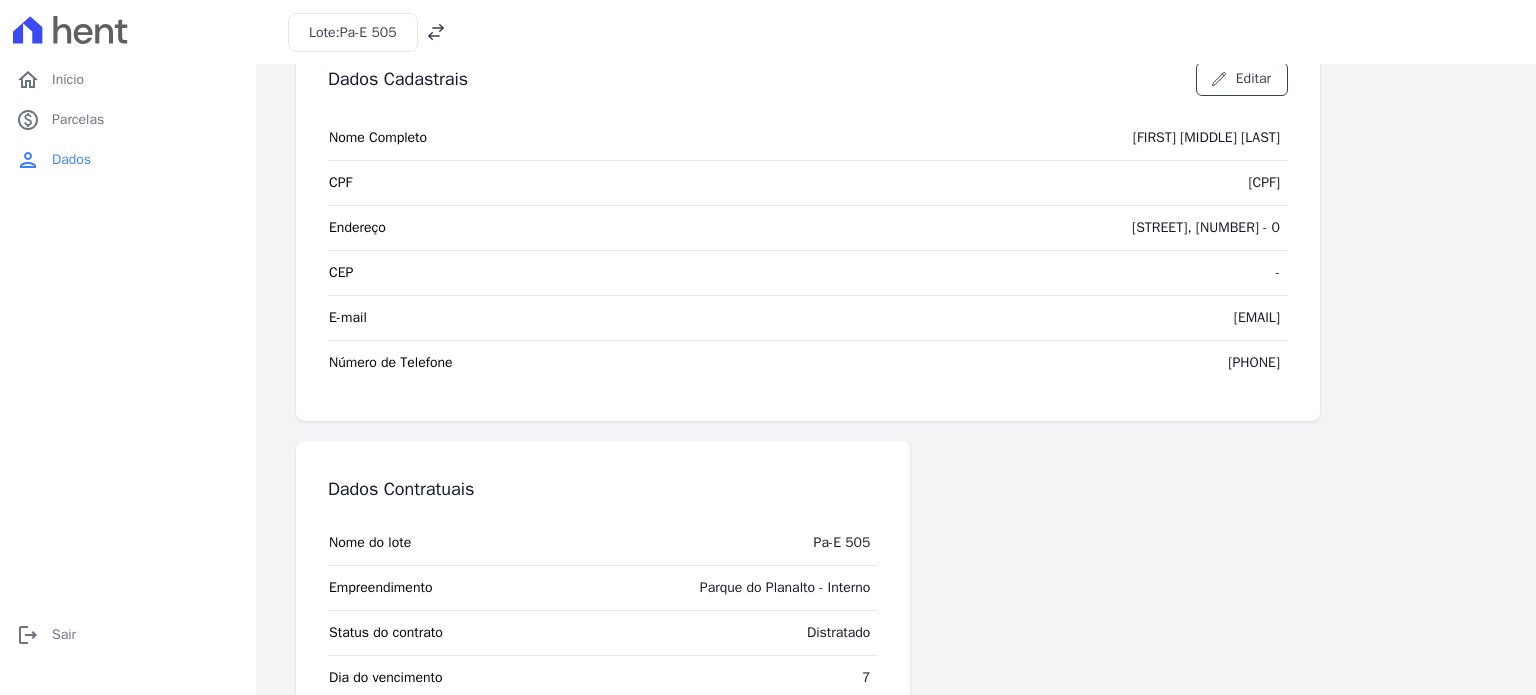 scroll, scrollTop: 0, scrollLeft: 0, axis: both 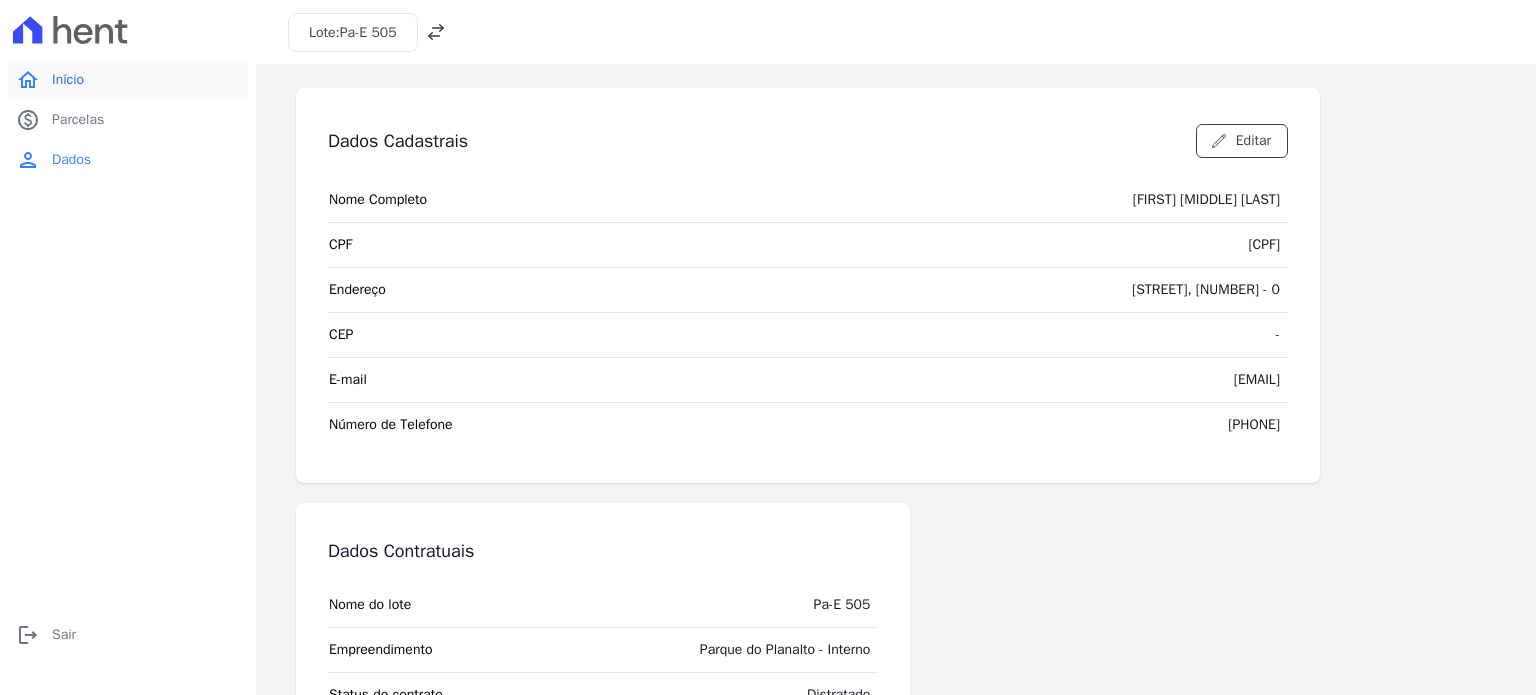 click on "Início" at bounding box center [68, 80] 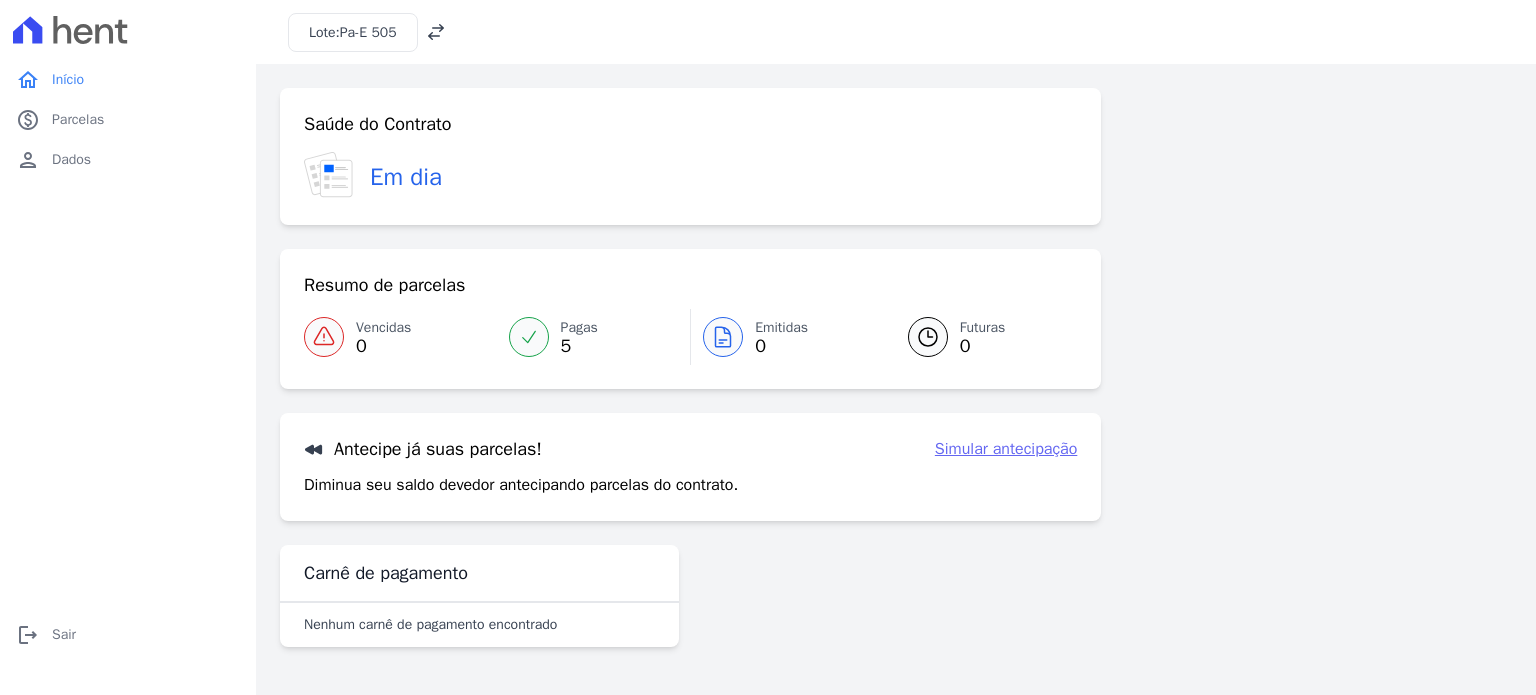click 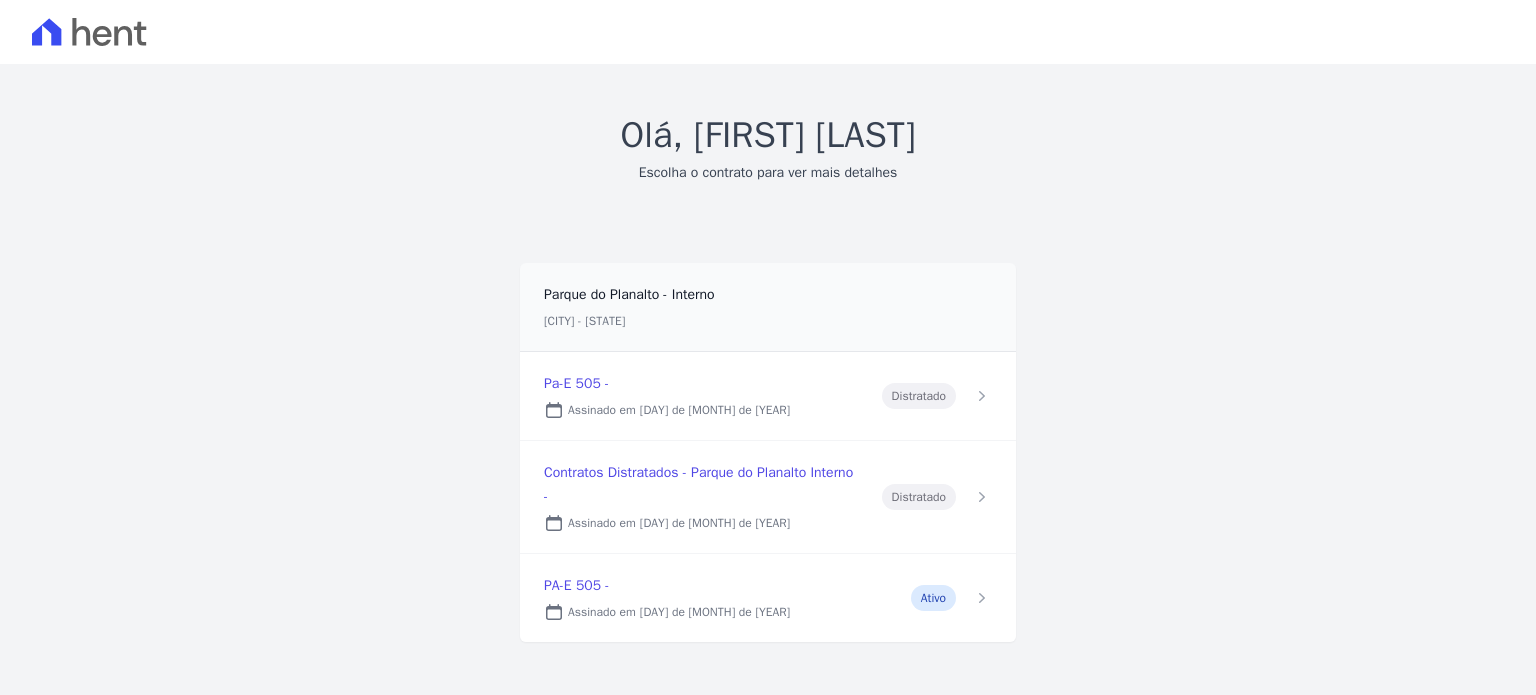 scroll, scrollTop: 30, scrollLeft: 0, axis: vertical 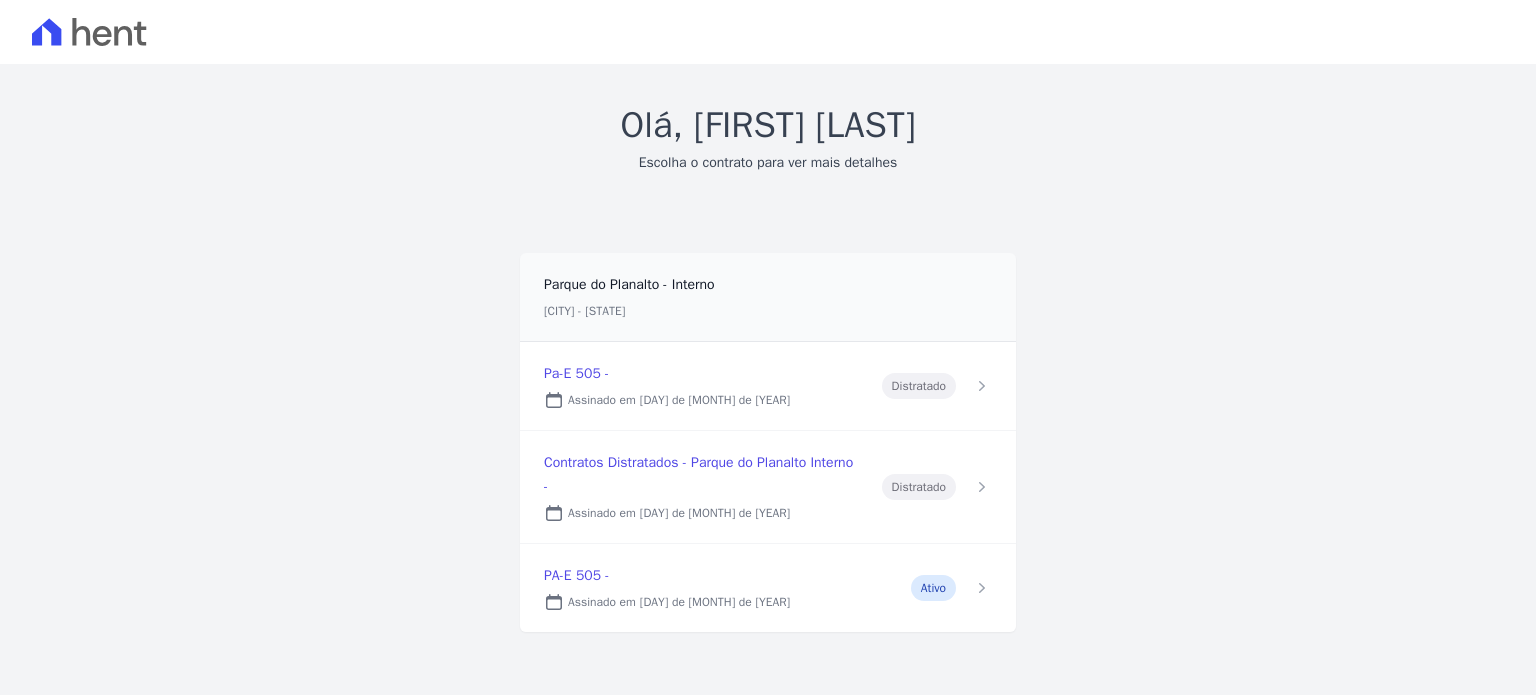 click at bounding box center [768, 487] 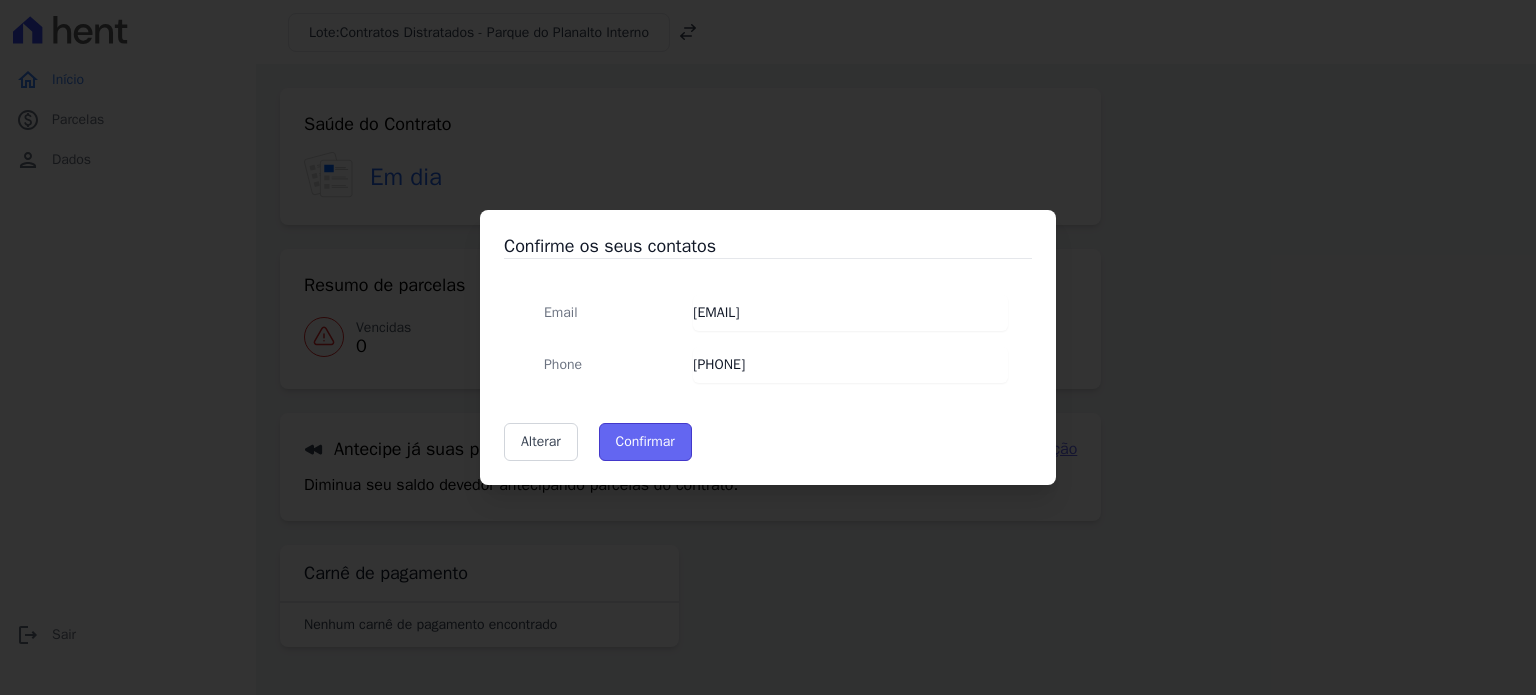 click on "Confirmar" at bounding box center (645, 442) 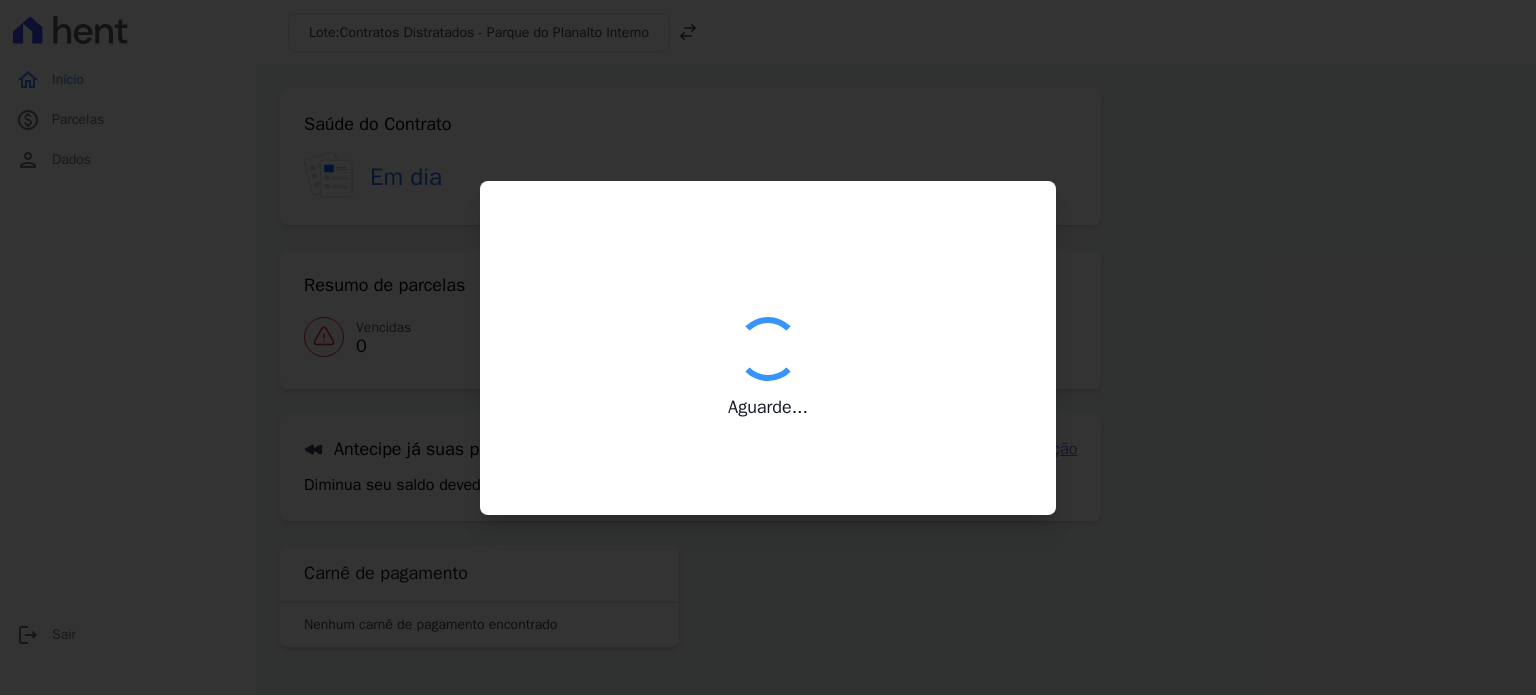 type on "Contatos confirmados com sucesso." 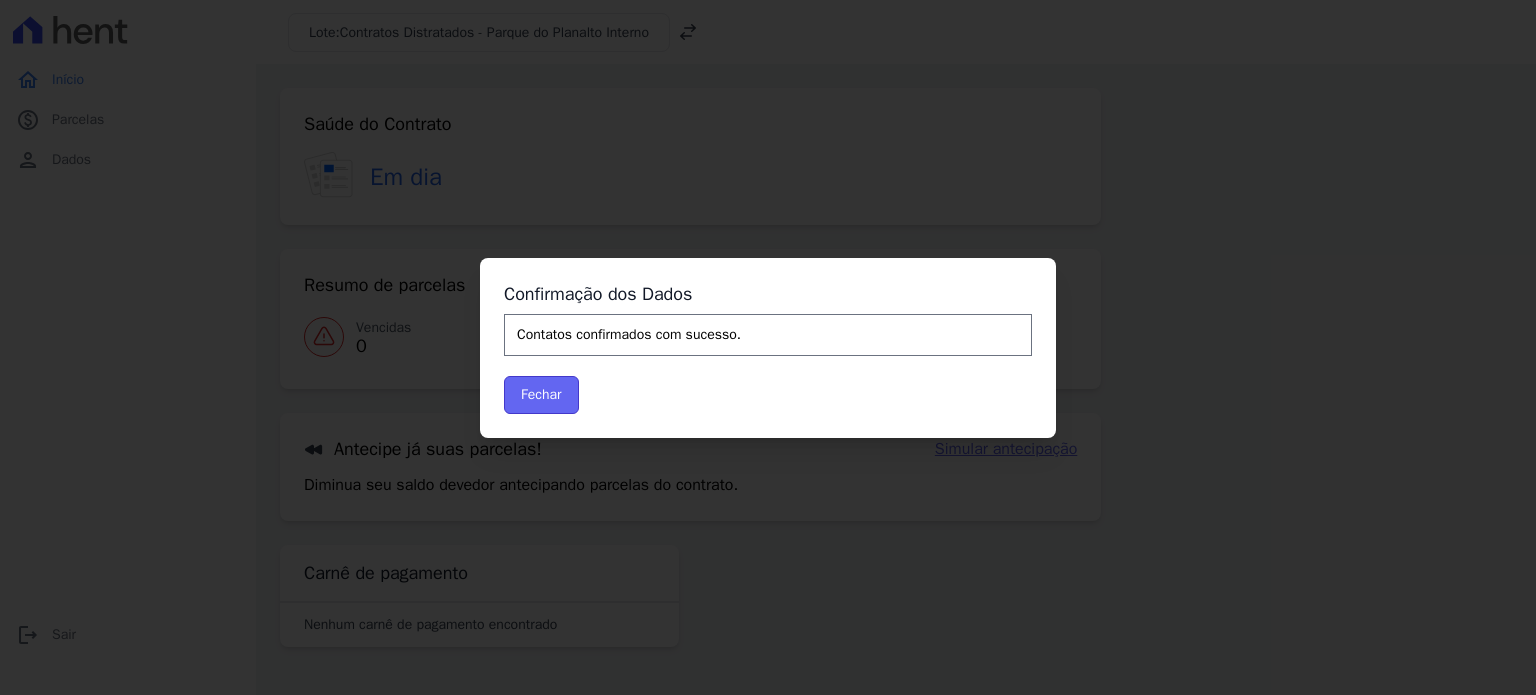 click on "Fechar" at bounding box center [541, 395] 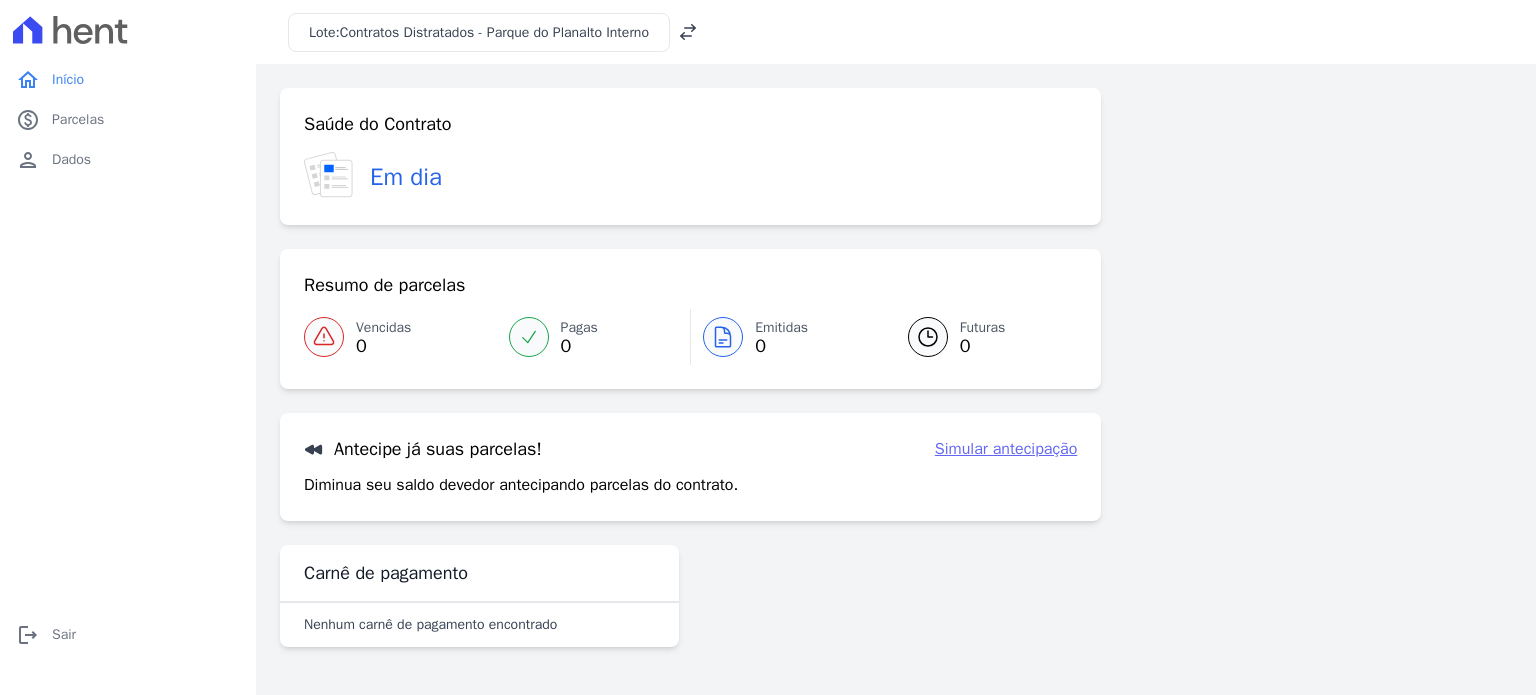 scroll, scrollTop: 0, scrollLeft: 0, axis: both 